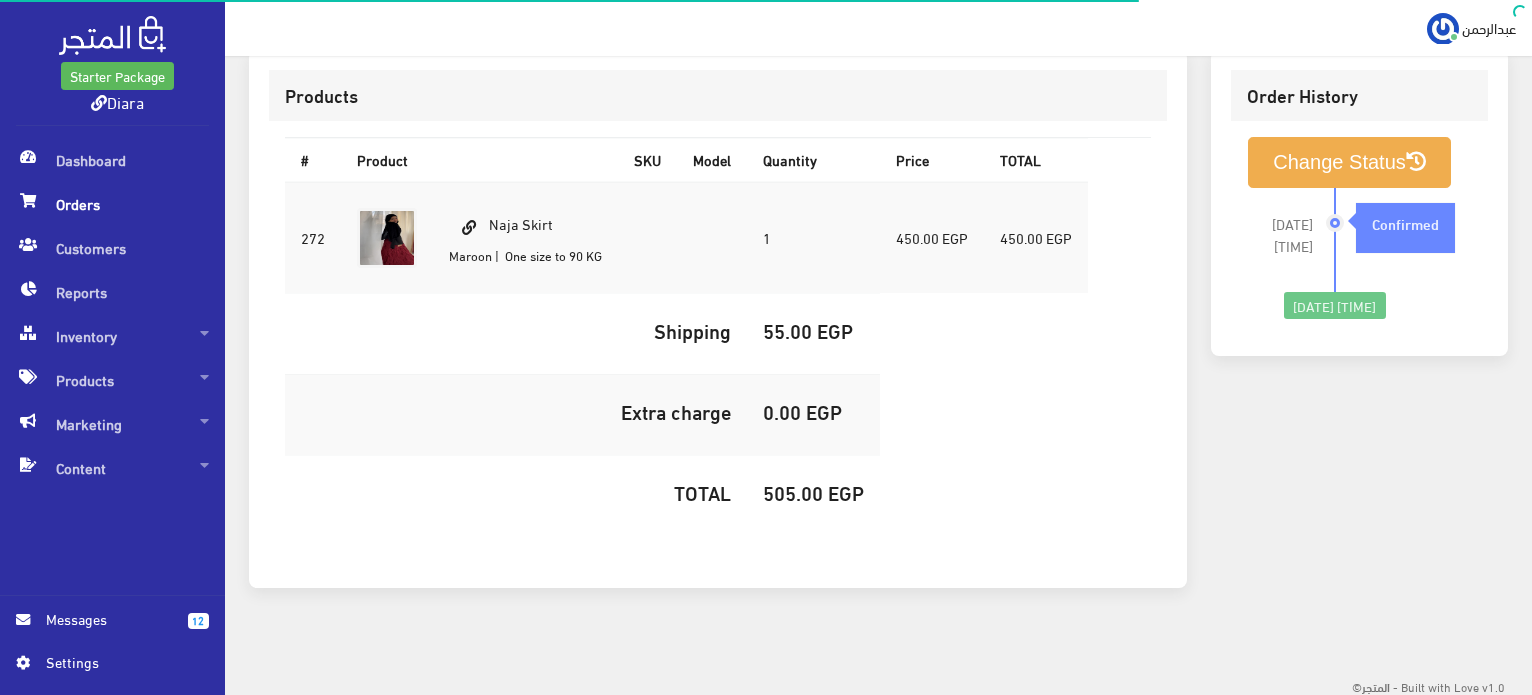 scroll, scrollTop: 0, scrollLeft: 0, axis: both 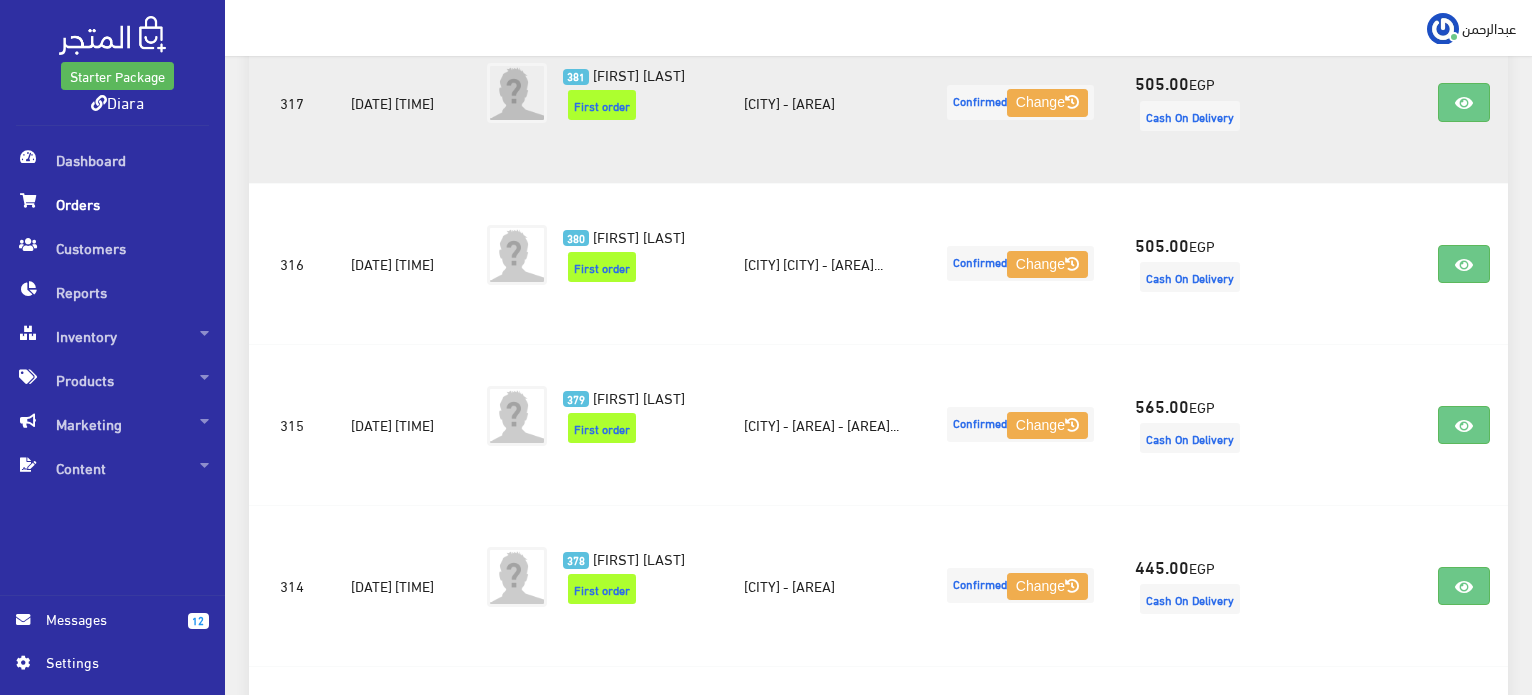 click on "2025-08-06 14:20:40" at bounding box center (395, 102) 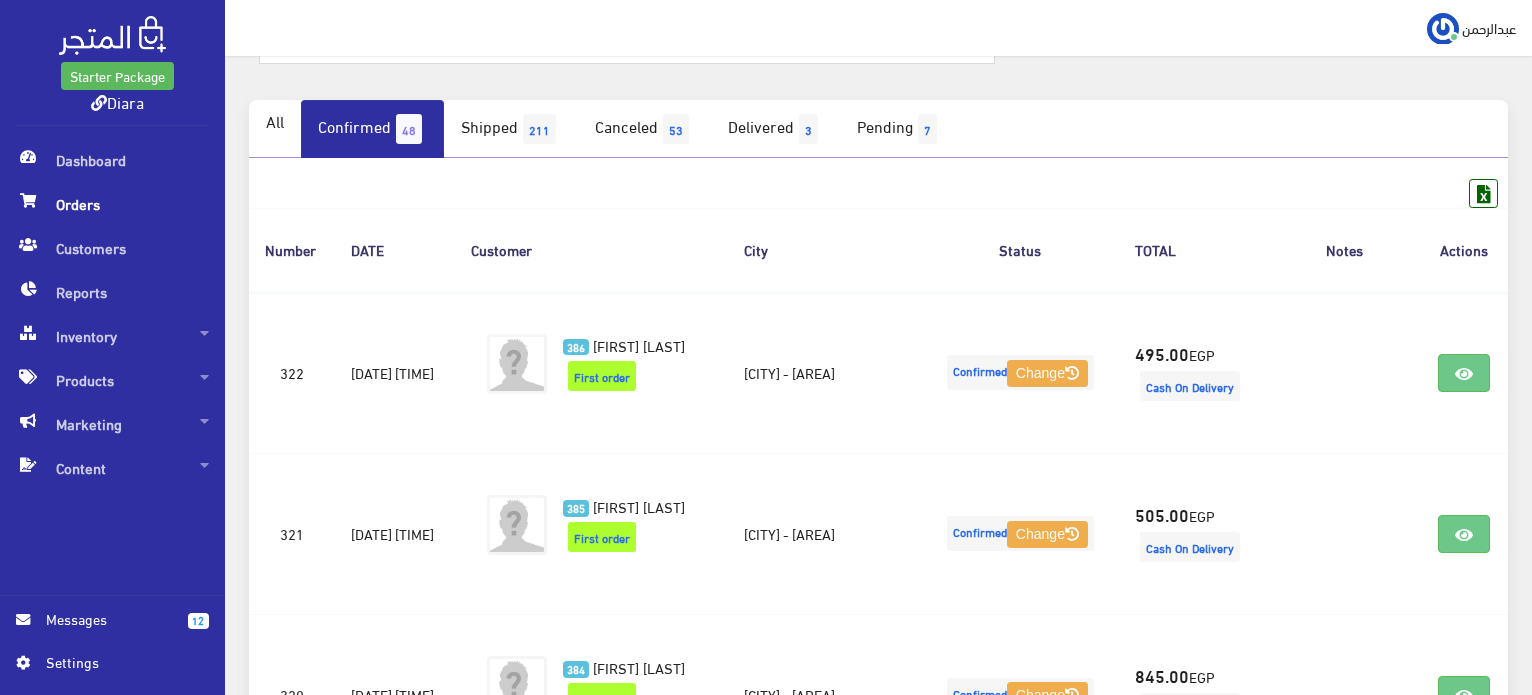 scroll, scrollTop: 0, scrollLeft: 0, axis: both 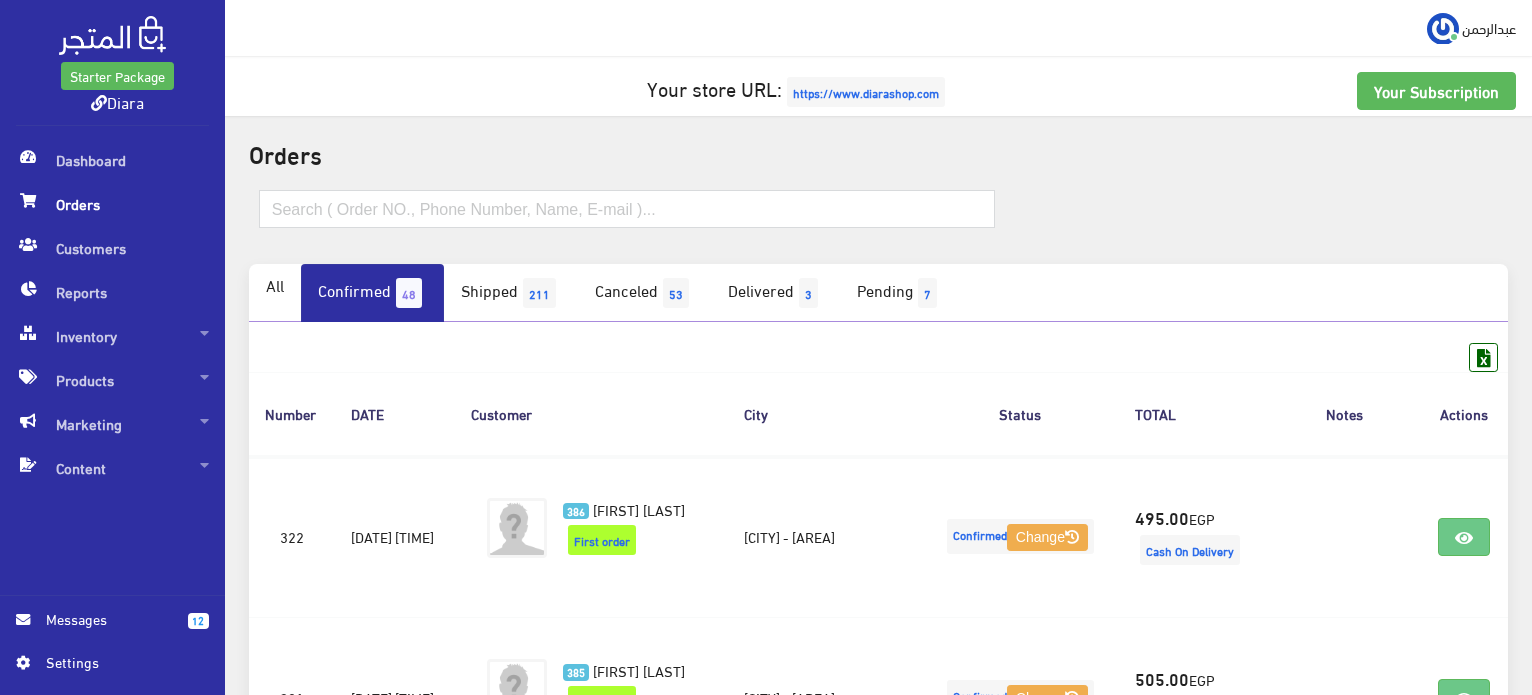 click at bounding box center (878, 219) 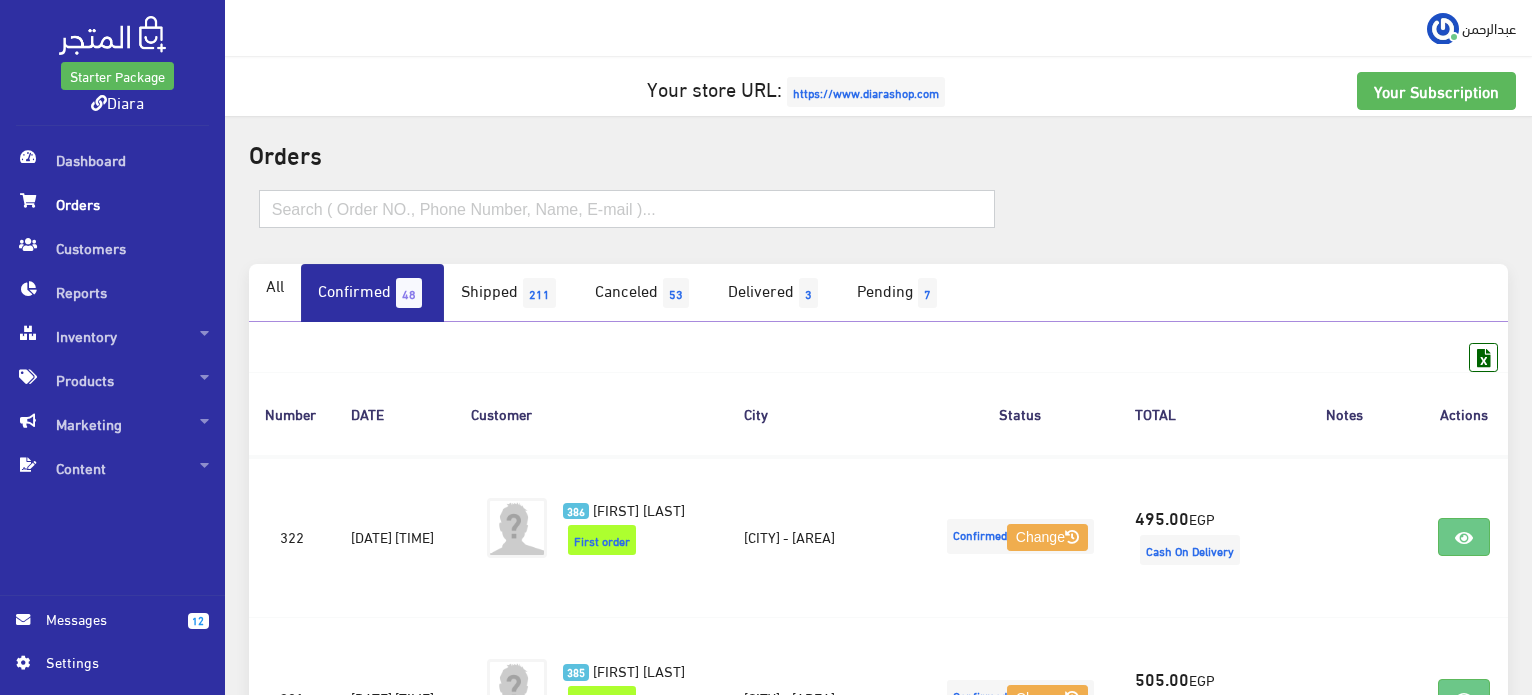 click at bounding box center (627, 209) 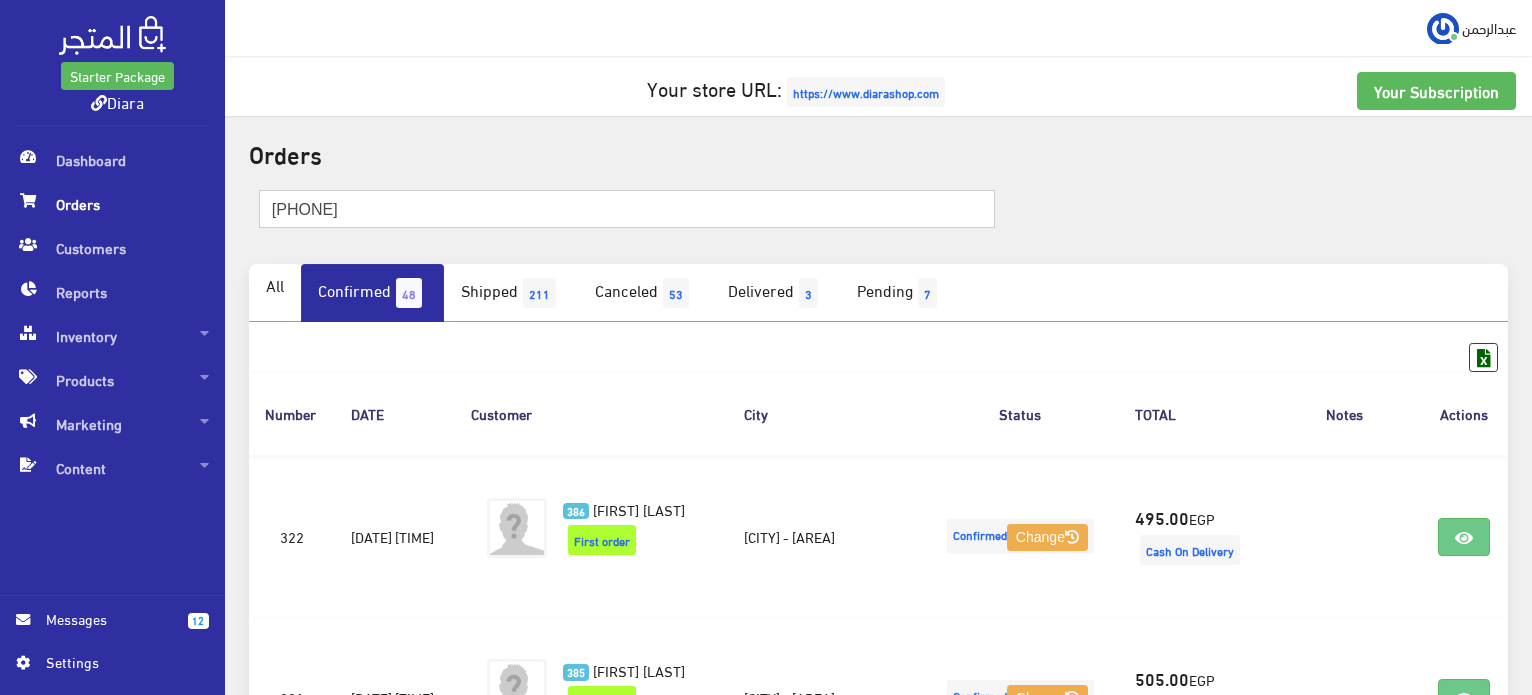 type on "01155005018" 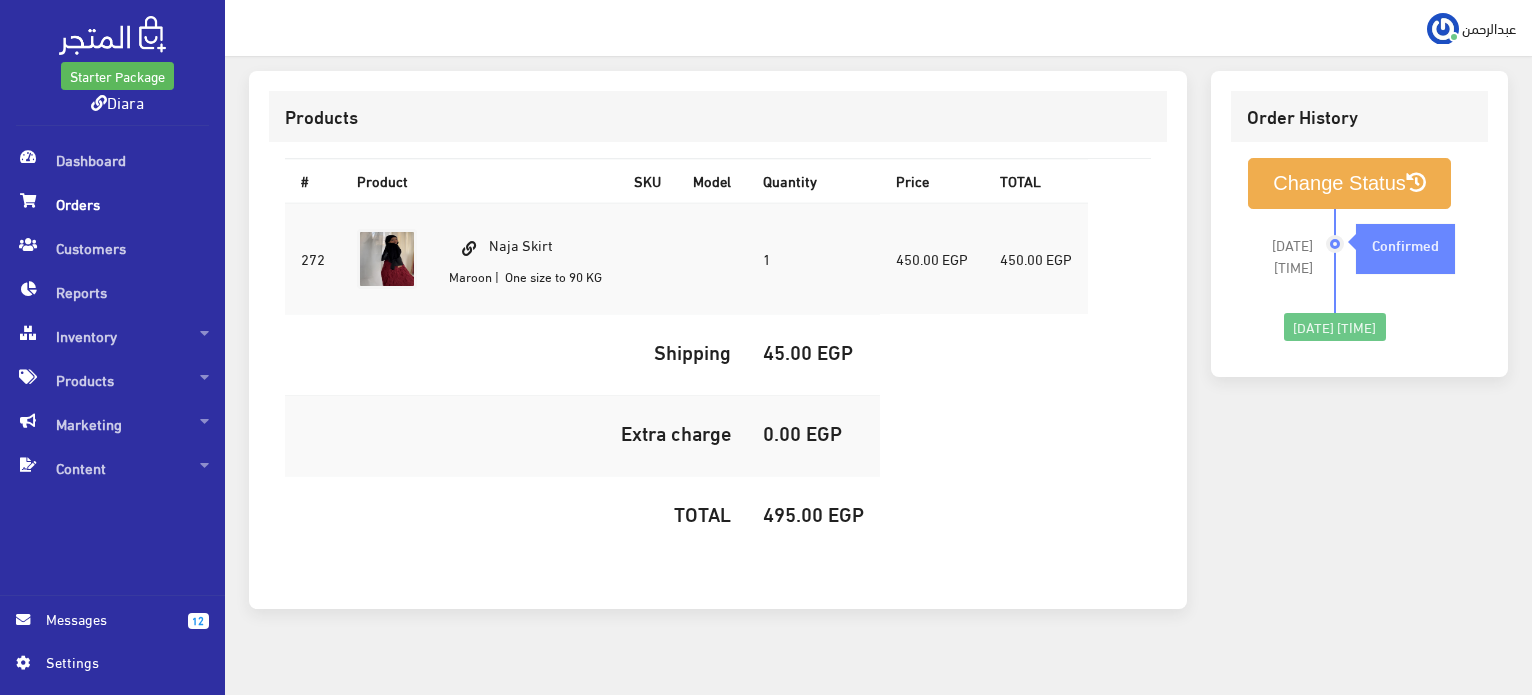 scroll, scrollTop: 626, scrollLeft: 0, axis: vertical 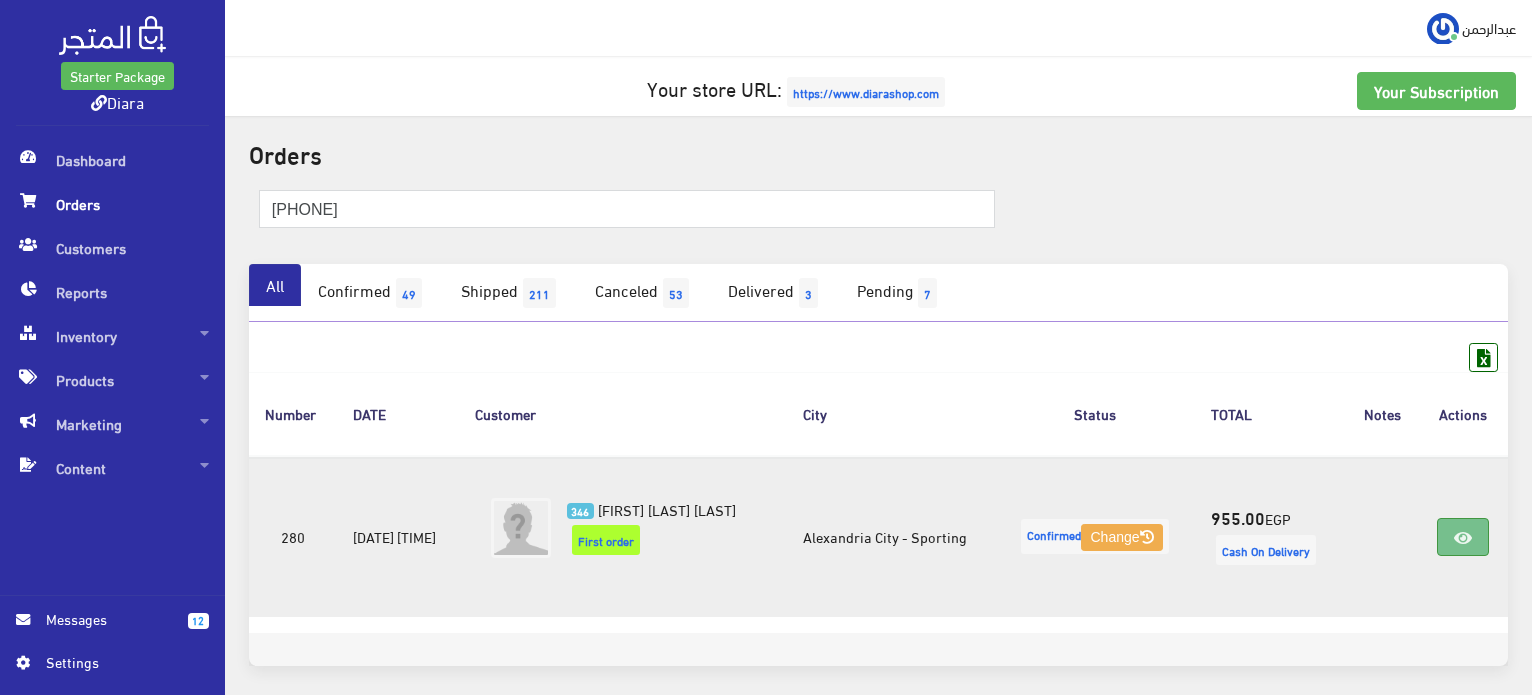 click at bounding box center (1463, 538) 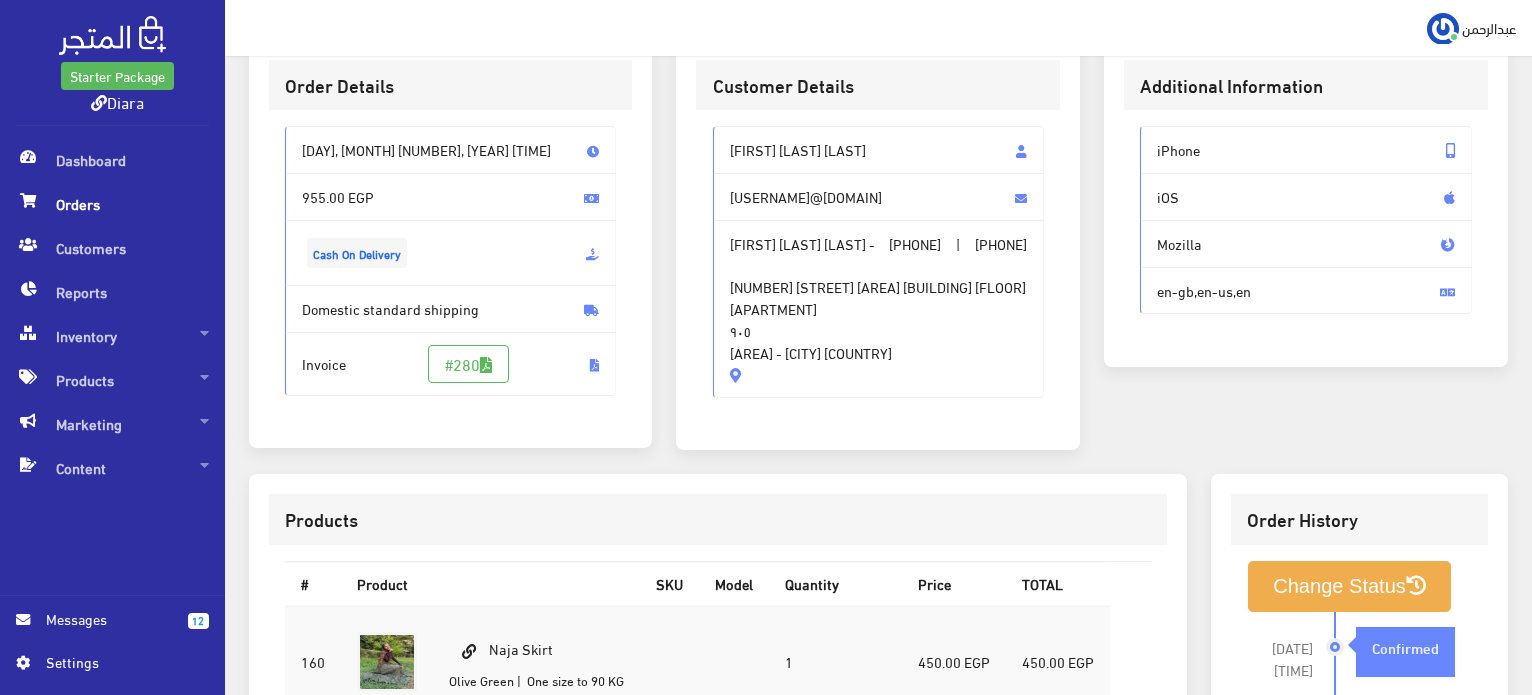 scroll, scrollTop: 0, scrollLeft: 0, axis: both 